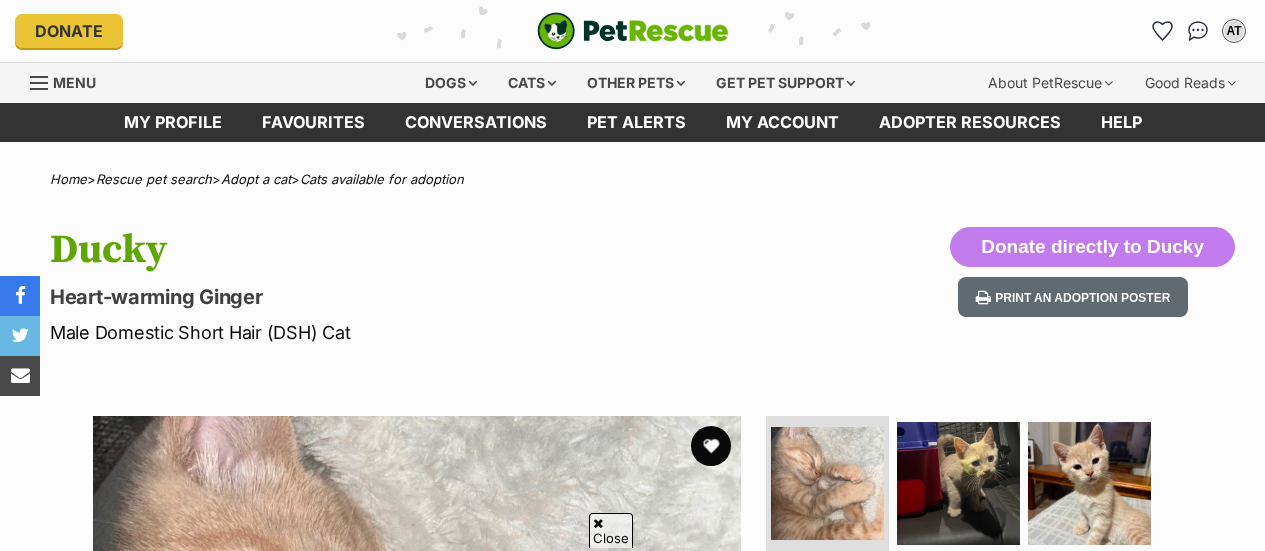 scroll, scrollTop: 330, scrollLeft: 0, axis: vertical 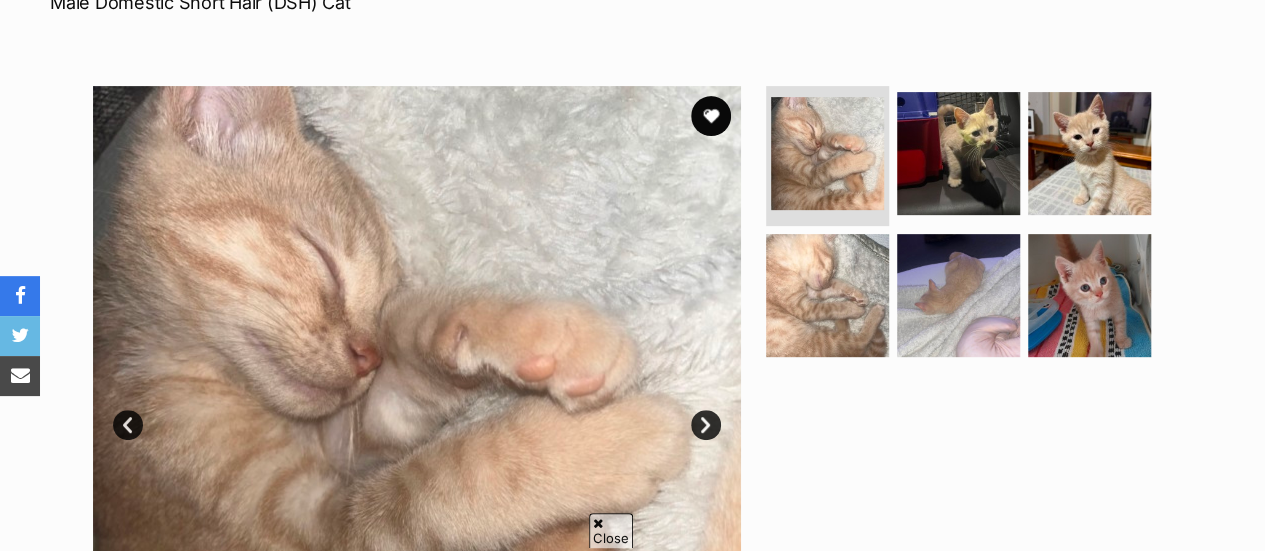 click at bounding box center [1089, 153] 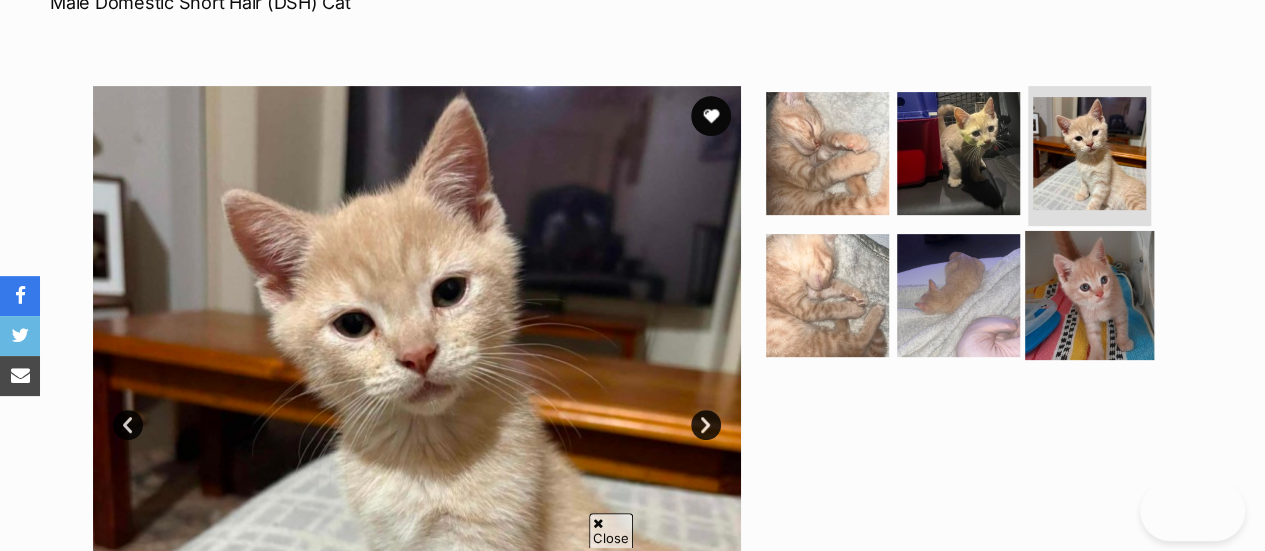 click at bounding box center [1089, 294] 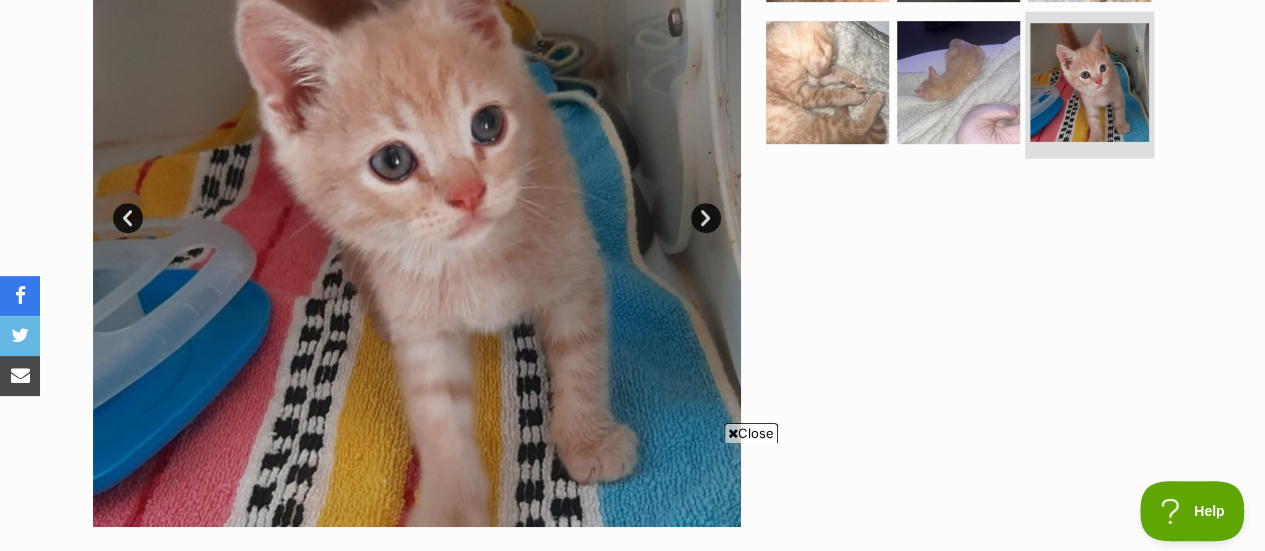 scroll, scrollTop: 0, scrollLeft: 0, axis: both 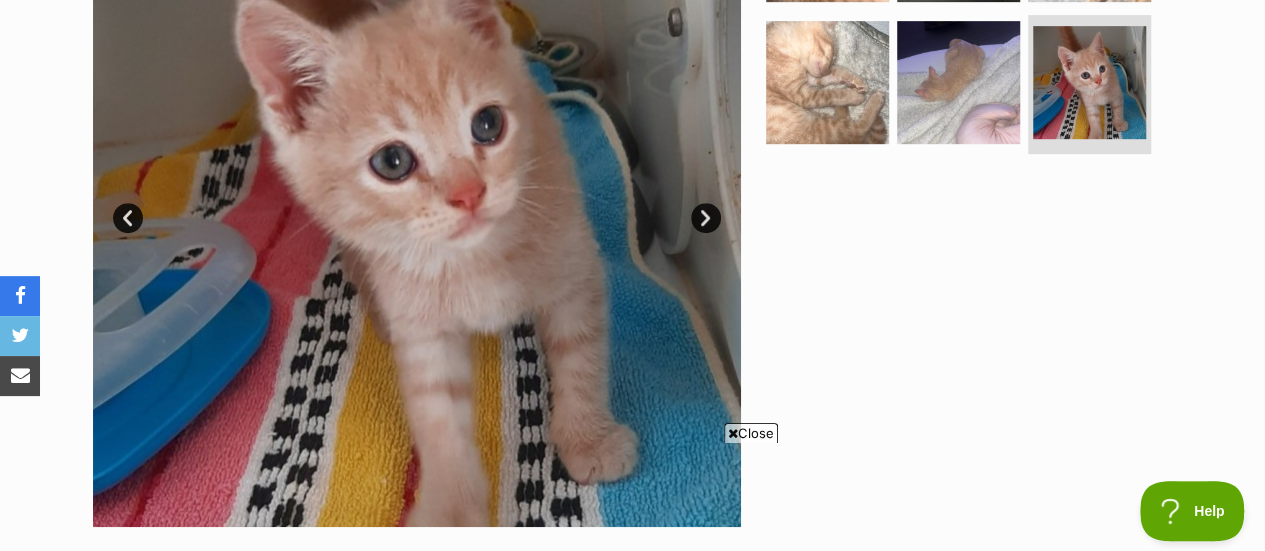 click on "Close" at bounding box center [751, 433] 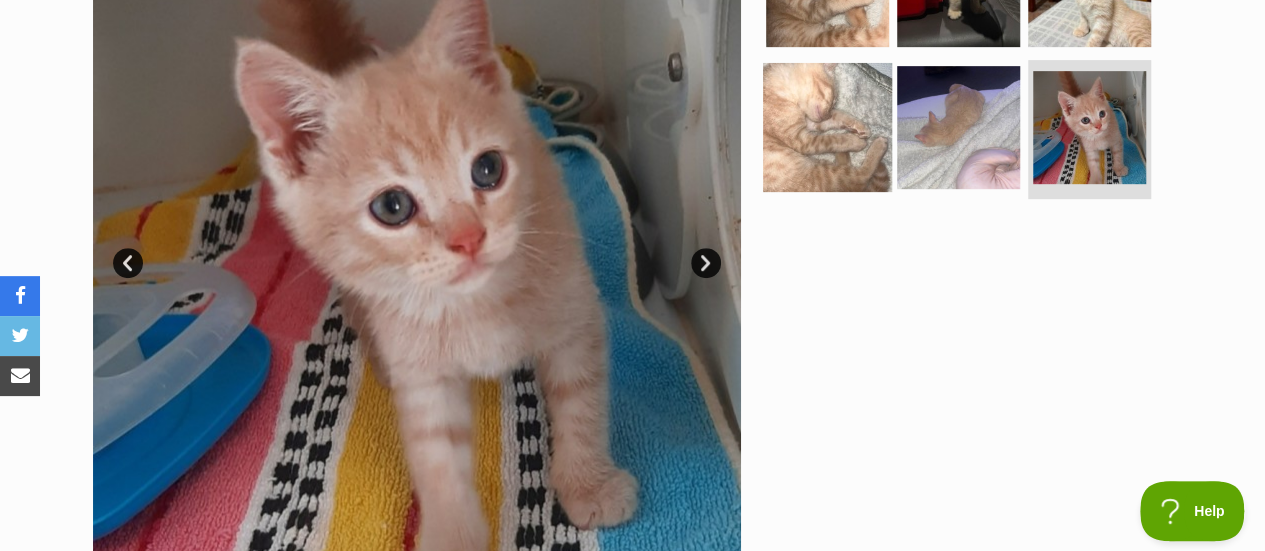 scroll, scrollTop: 493, scrollLeft: 0, axis: vertical 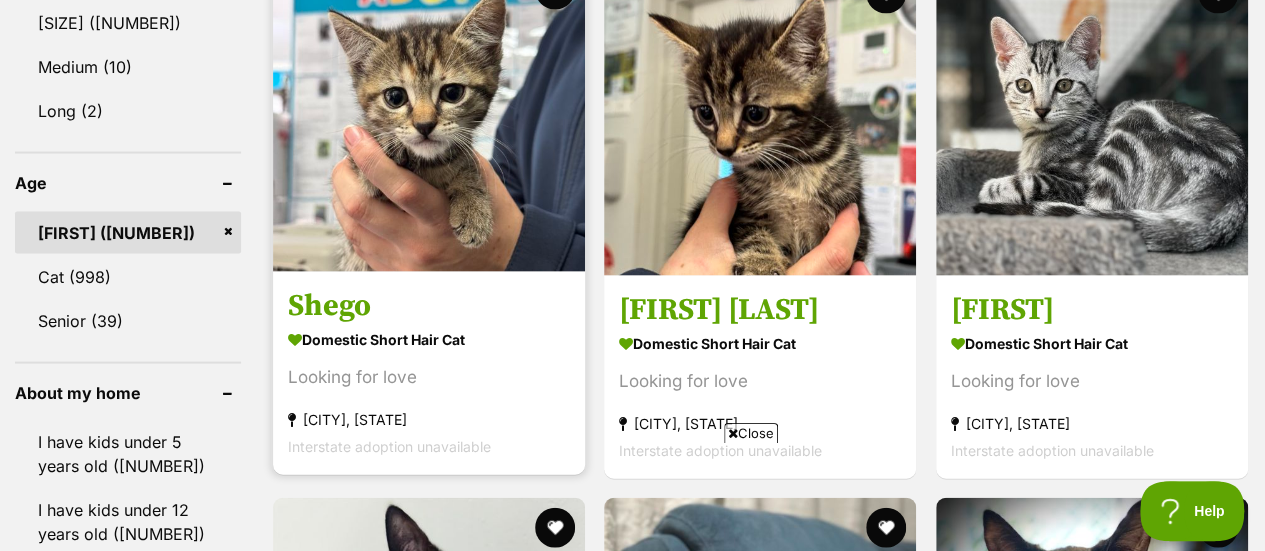 drag, startPoint x: 510, startPoint y: 145, endPoint x: 548, endPoint y: 81, distance: 74.431175 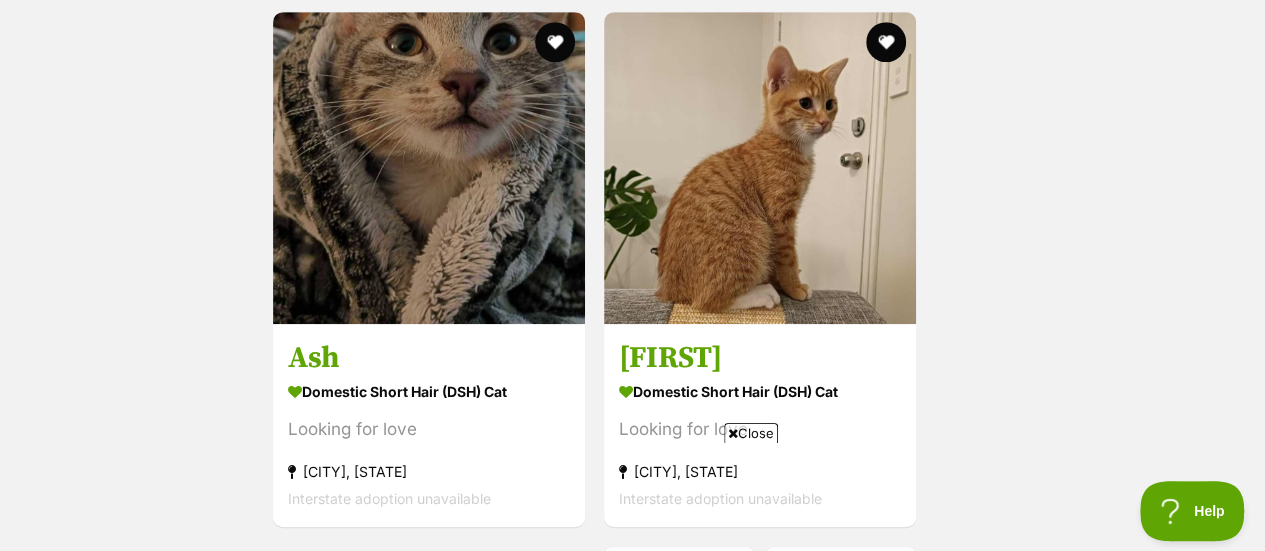 scroll, scrollTop: 4851, scrollLeft: 0, axis: vertical 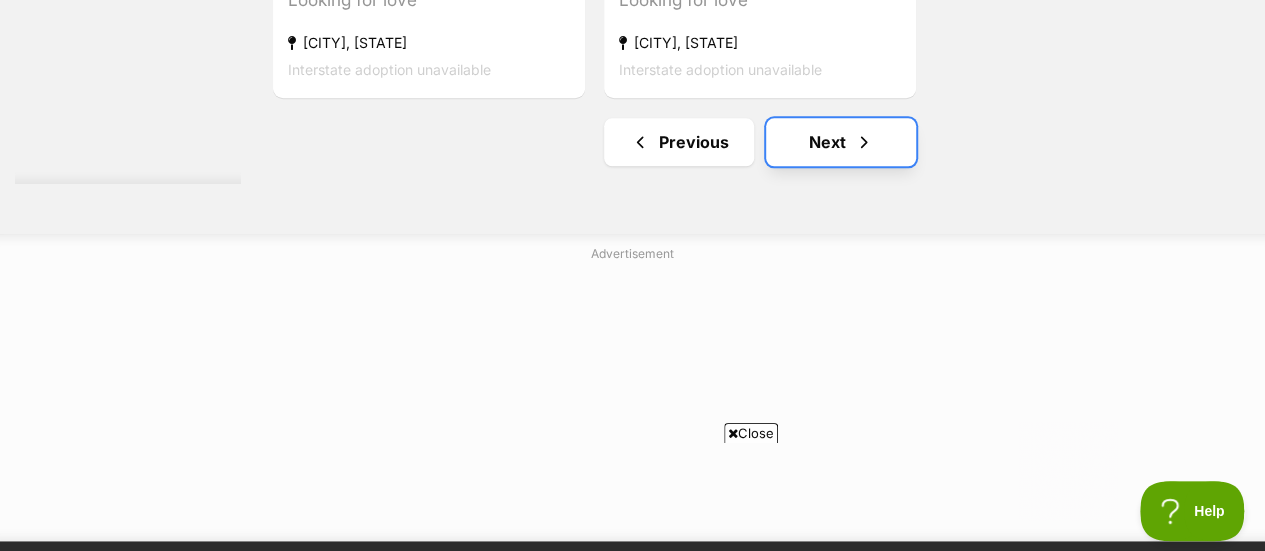 click on "Next" at bounding box center (841, 142) 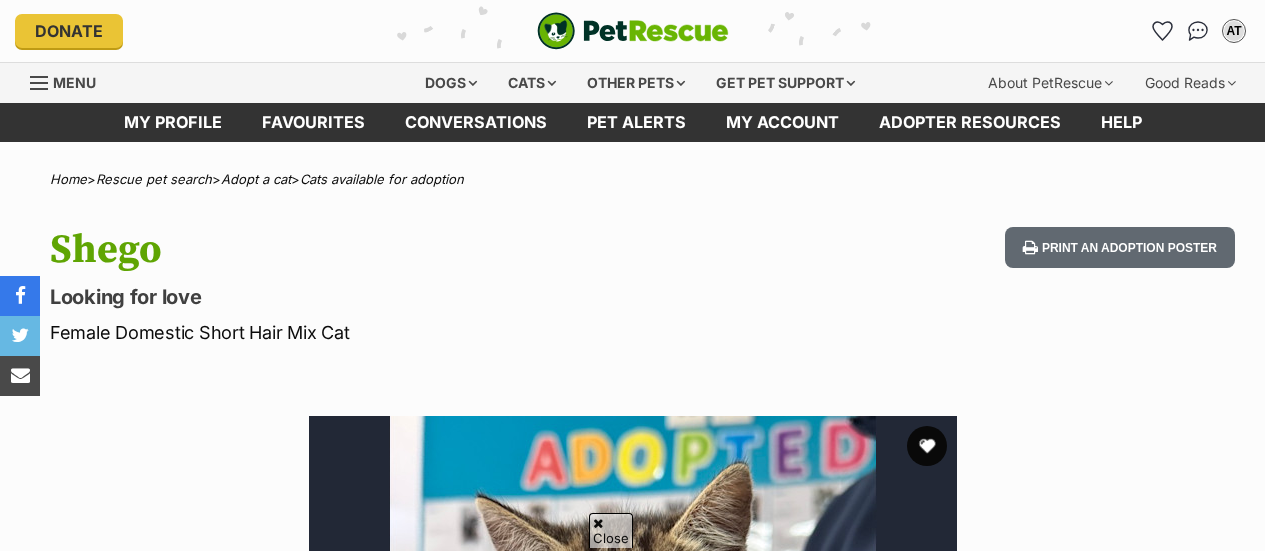 scroll, scrollTop: 320, scrollLeft: 0, axis: vertical 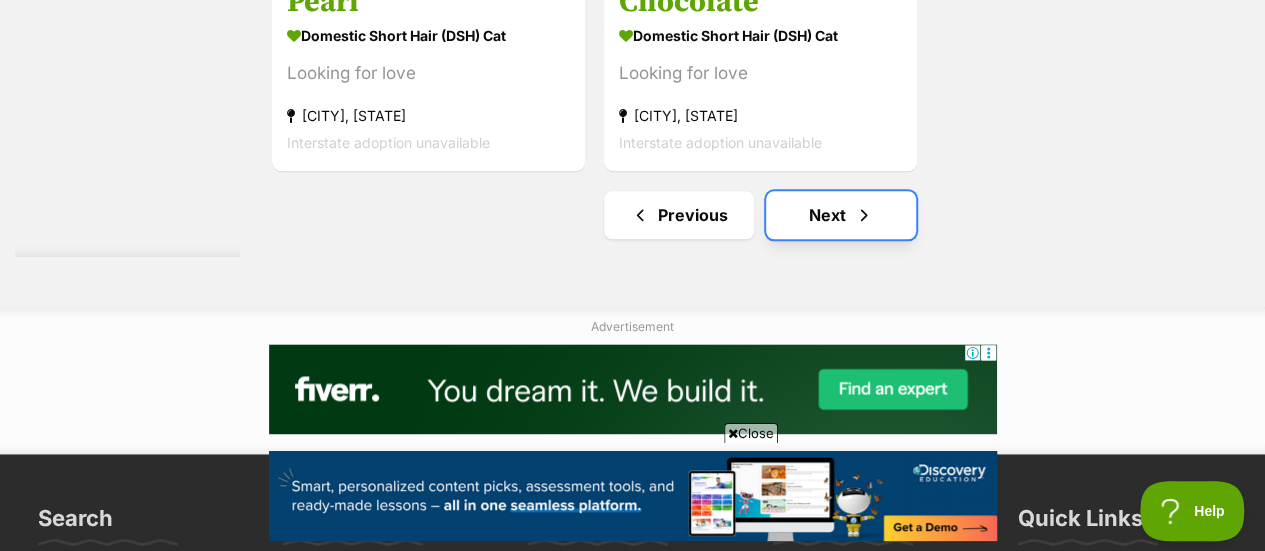 click on "Next" at bounding box center [841, 215] 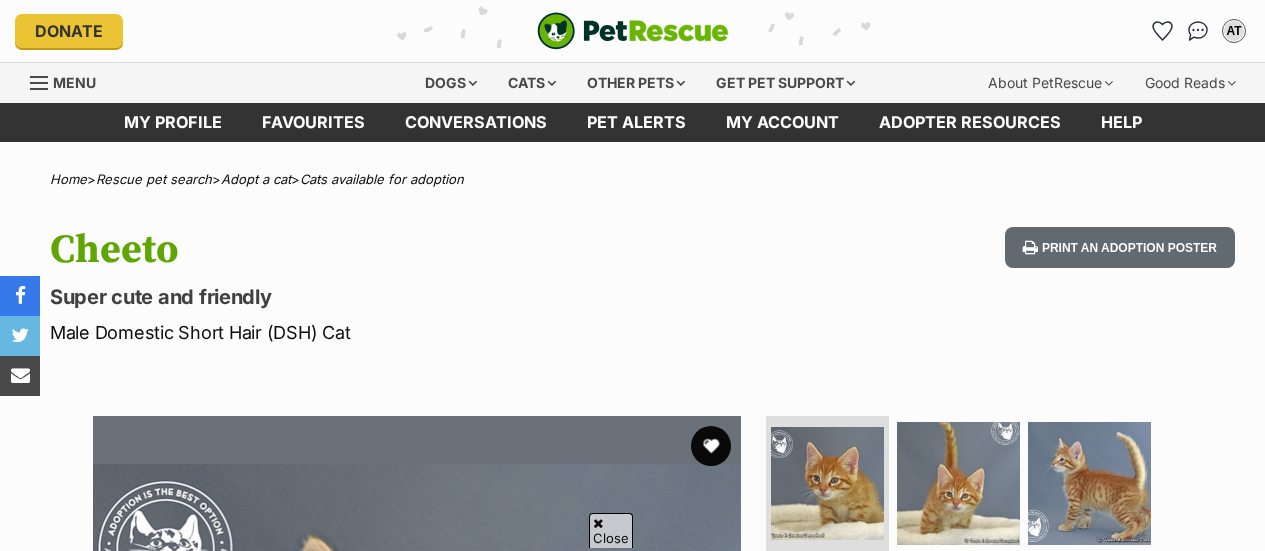 scroll, scrollTop: 1019, scrollLeft: 0, axis: vertical 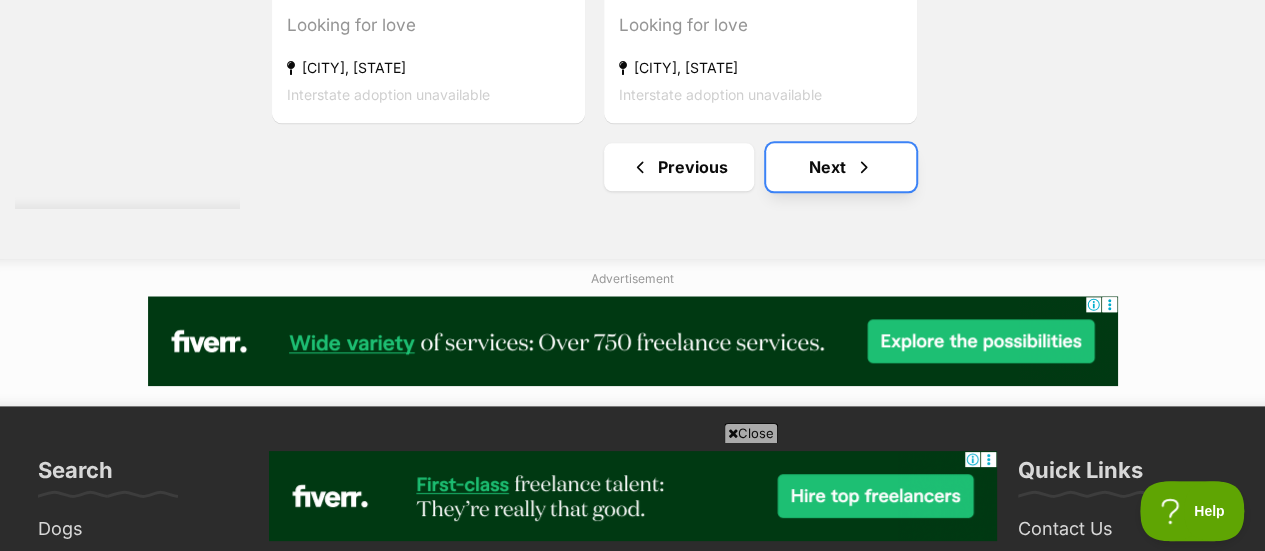 click on "Next" at bounding box center (841, 167) 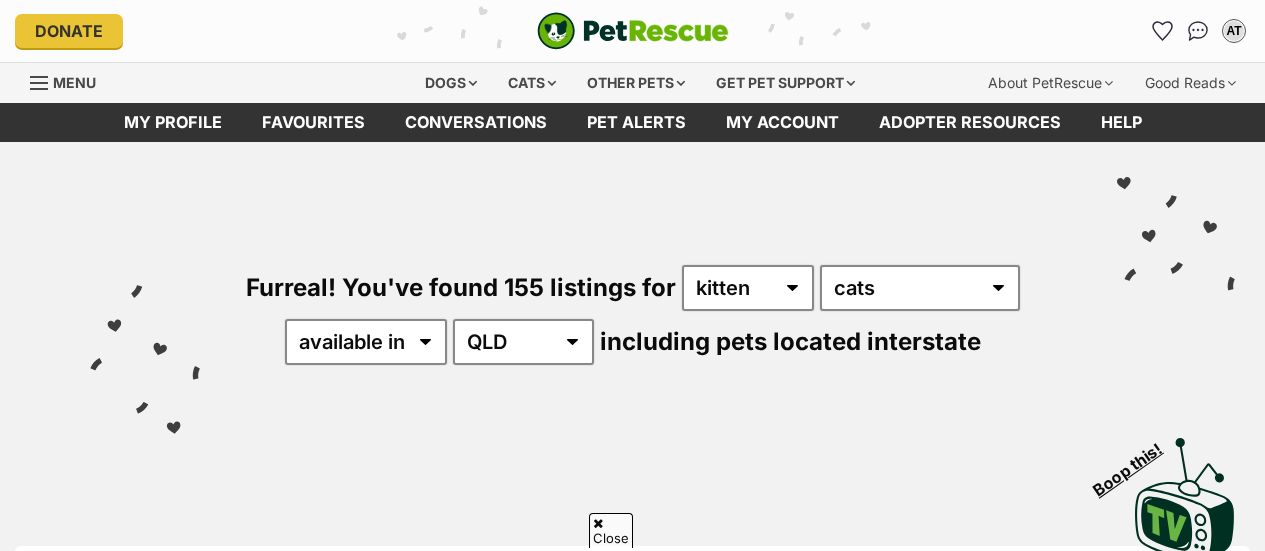 scroll, scrollTop: 751, scrollLeft: 0, axis: vertical 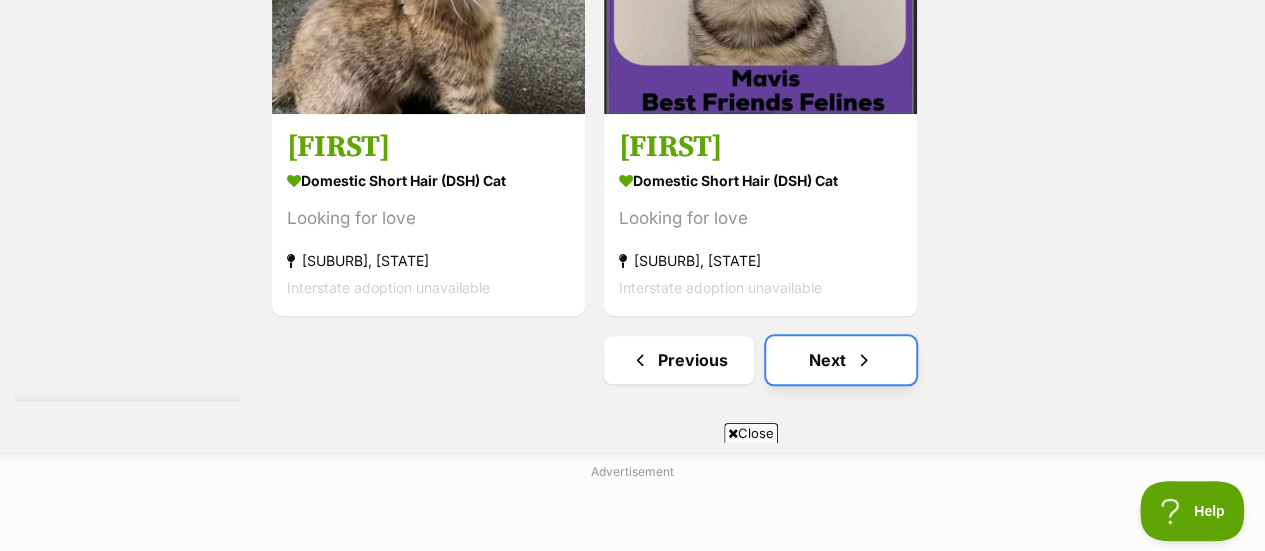 click on "Next" at bounding box center (841, 360) 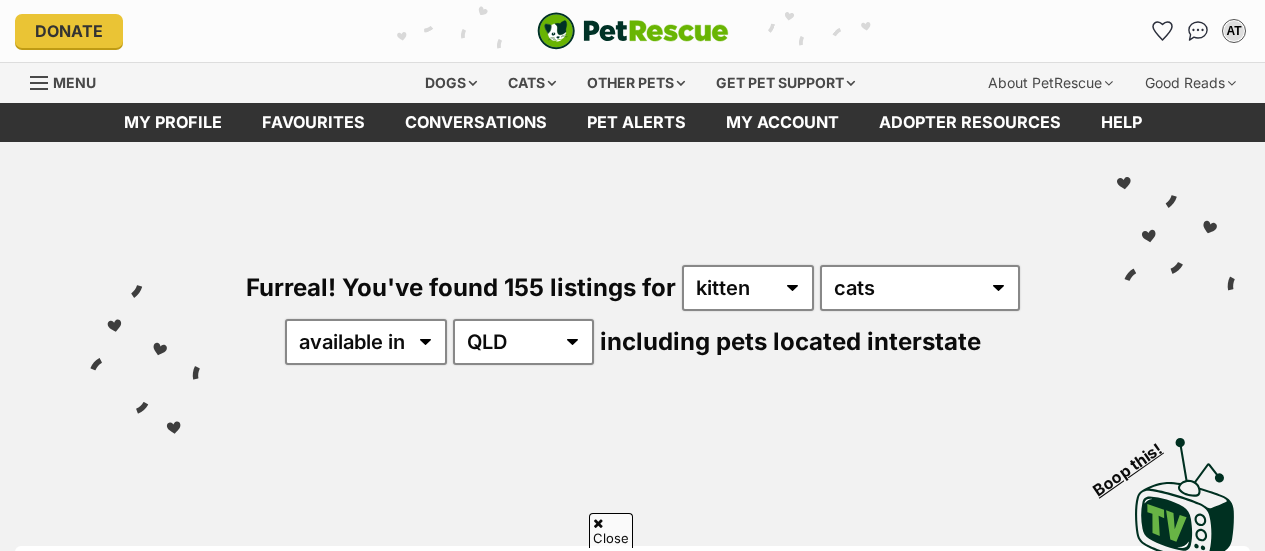 scroll, scrollTop: 592, scrollLeft: 0, axis: vertical 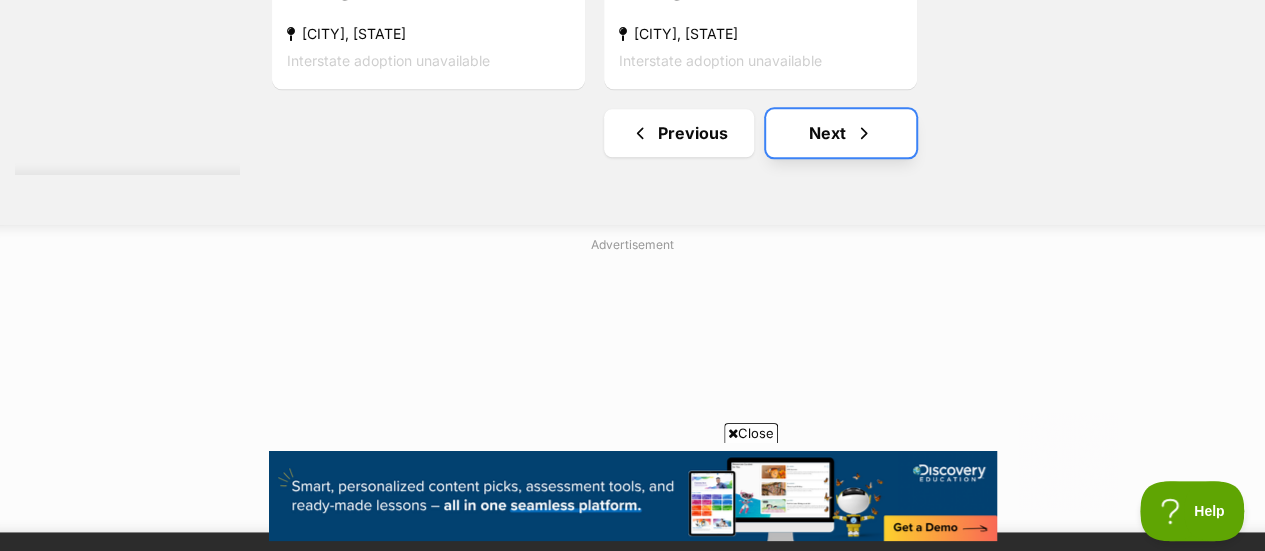 click at bounding box center [864, 133] 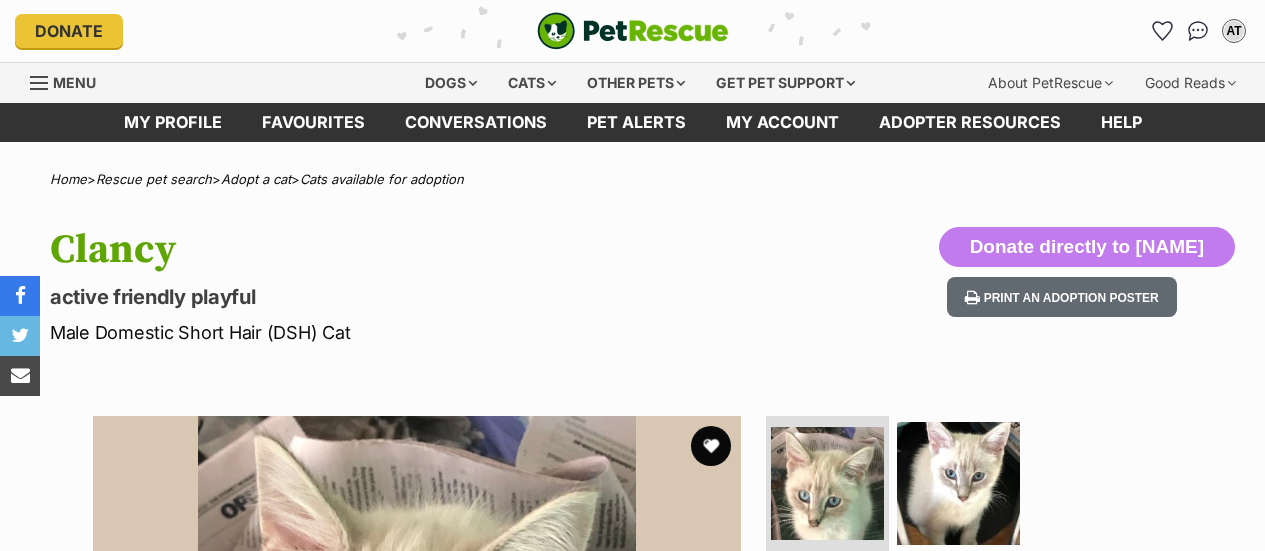 scroll, scrollTop: 0, scrollLeft: 0, axis: both 